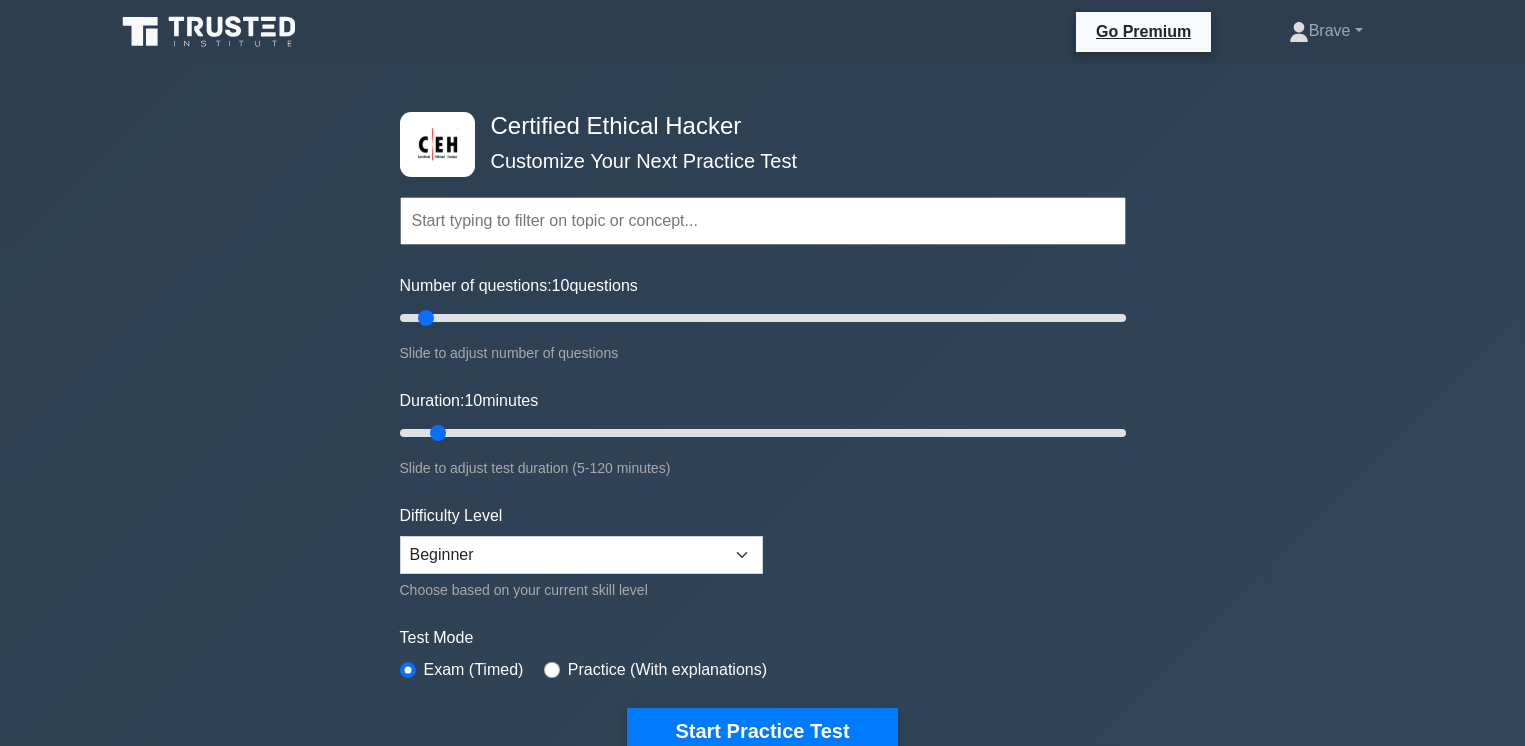 scroll, scrollTop: 0, scrollLeft: 0, axis: both 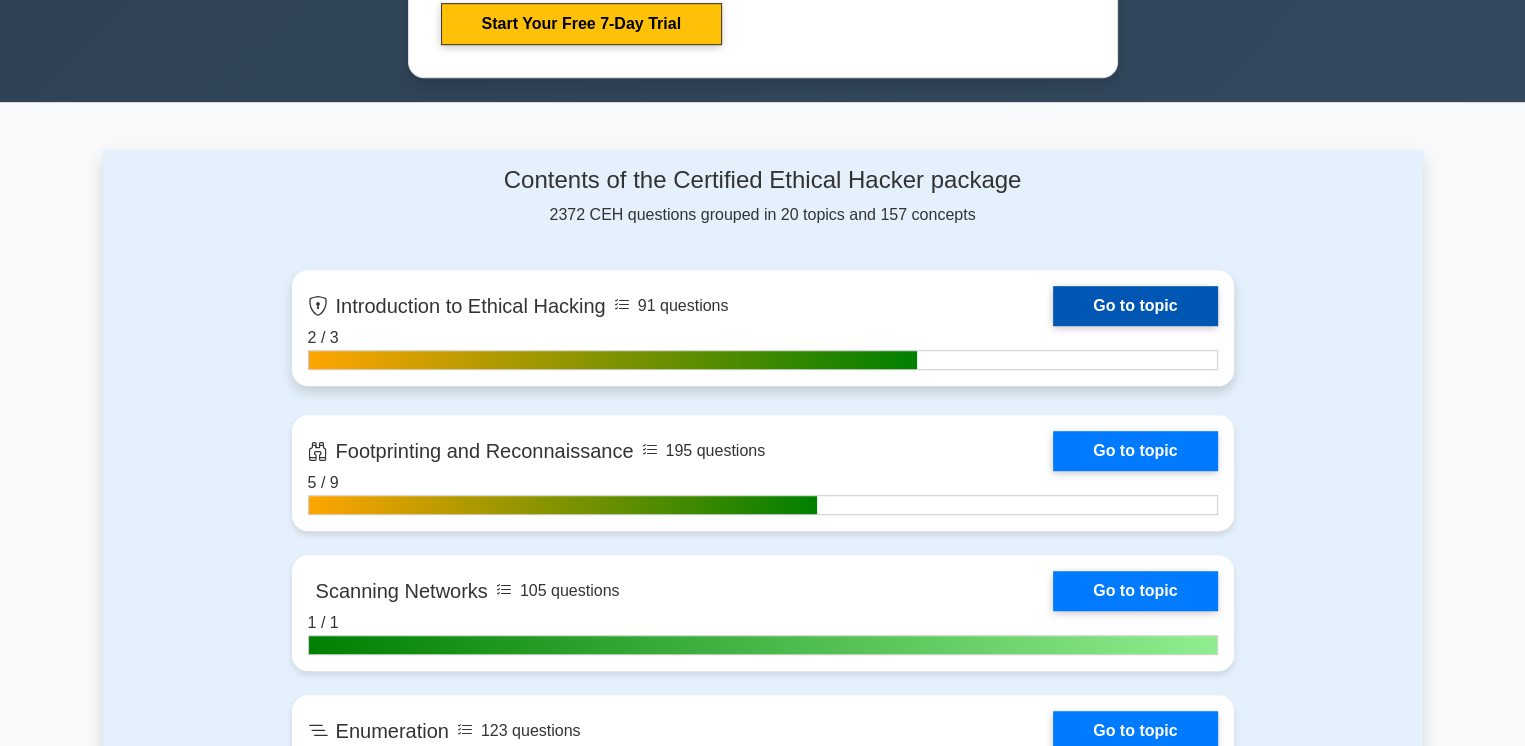 click on "Go to topic" at bounding box center [1135, 306] 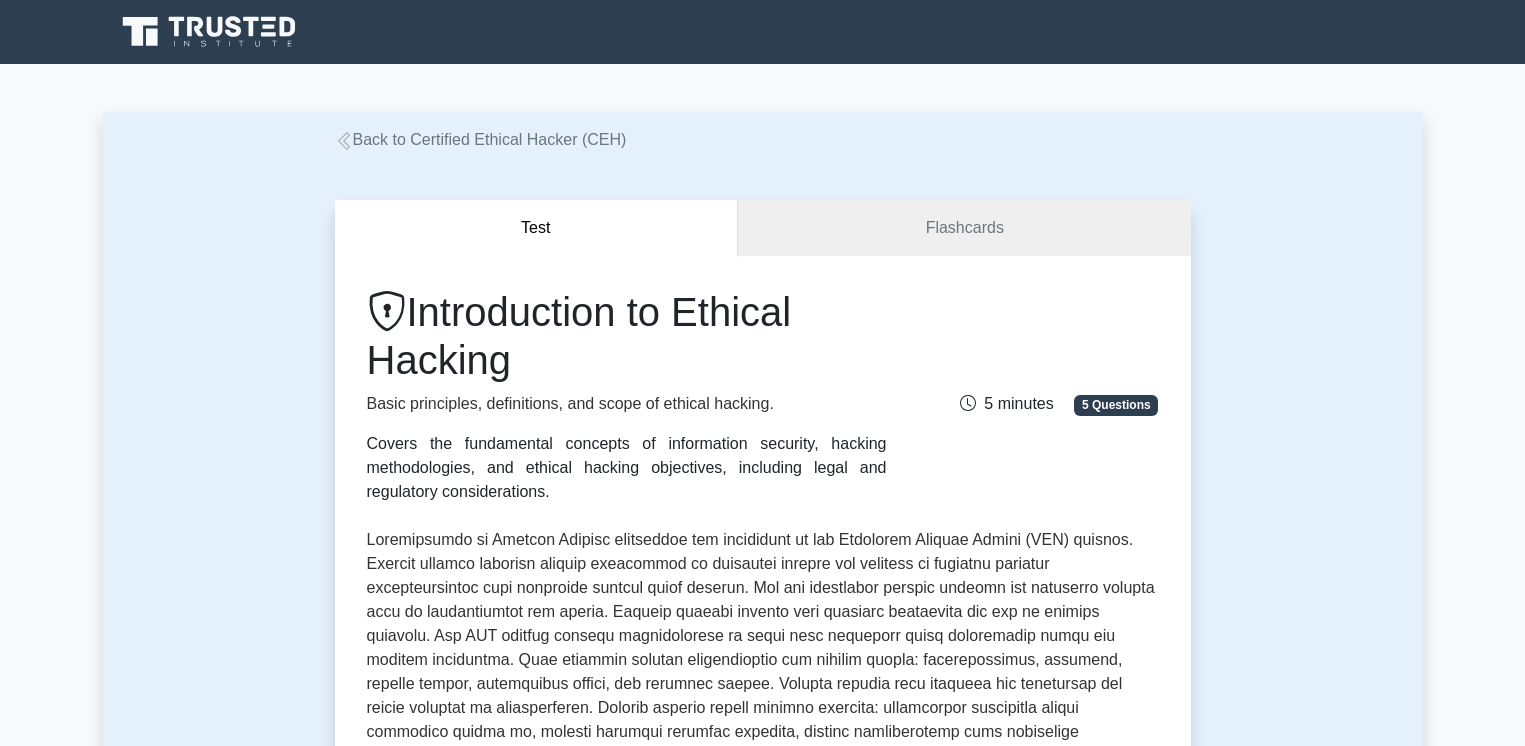 scroll, scrollTop: 0, scrollLeft: 0, axis: both 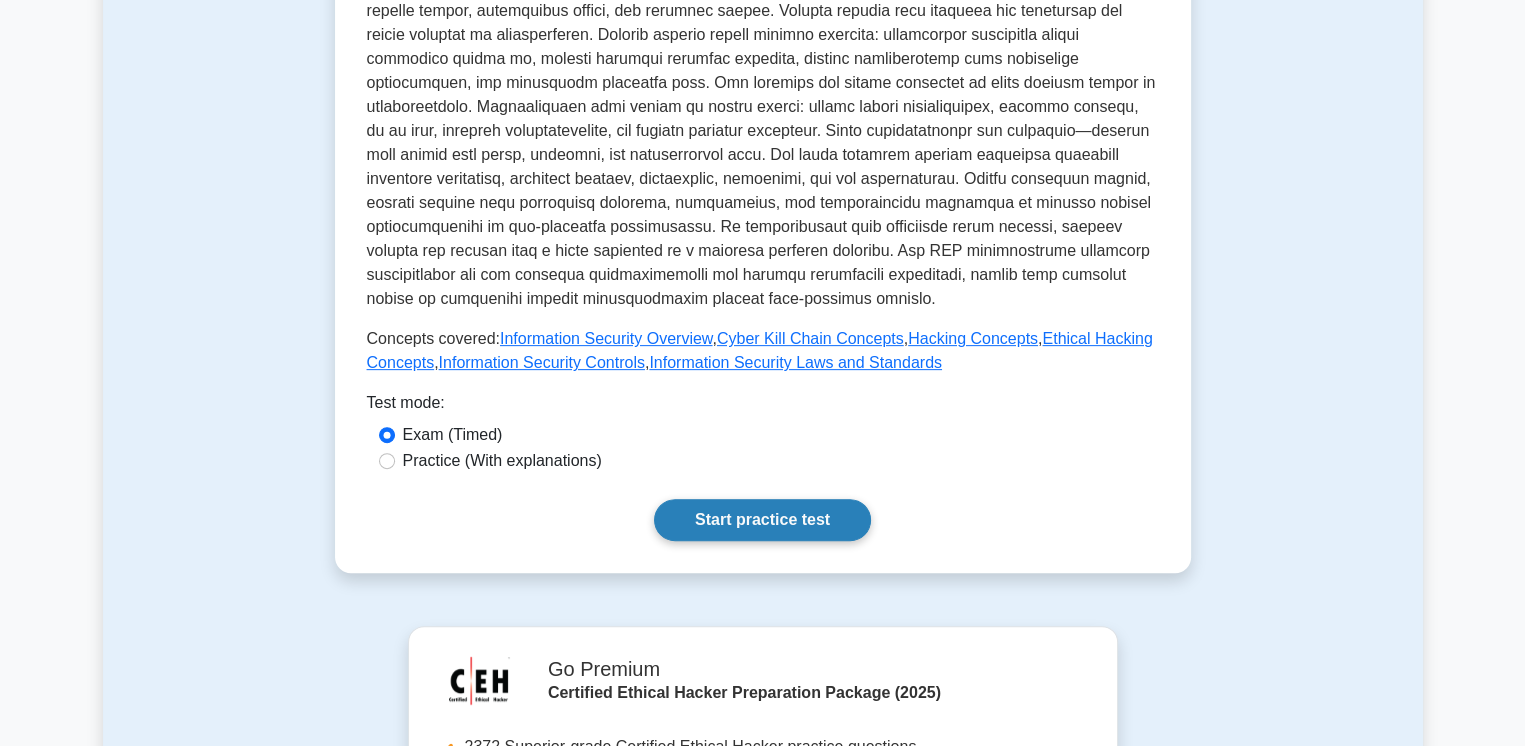 click on "Start practice test" at bounding box center (762, 520) 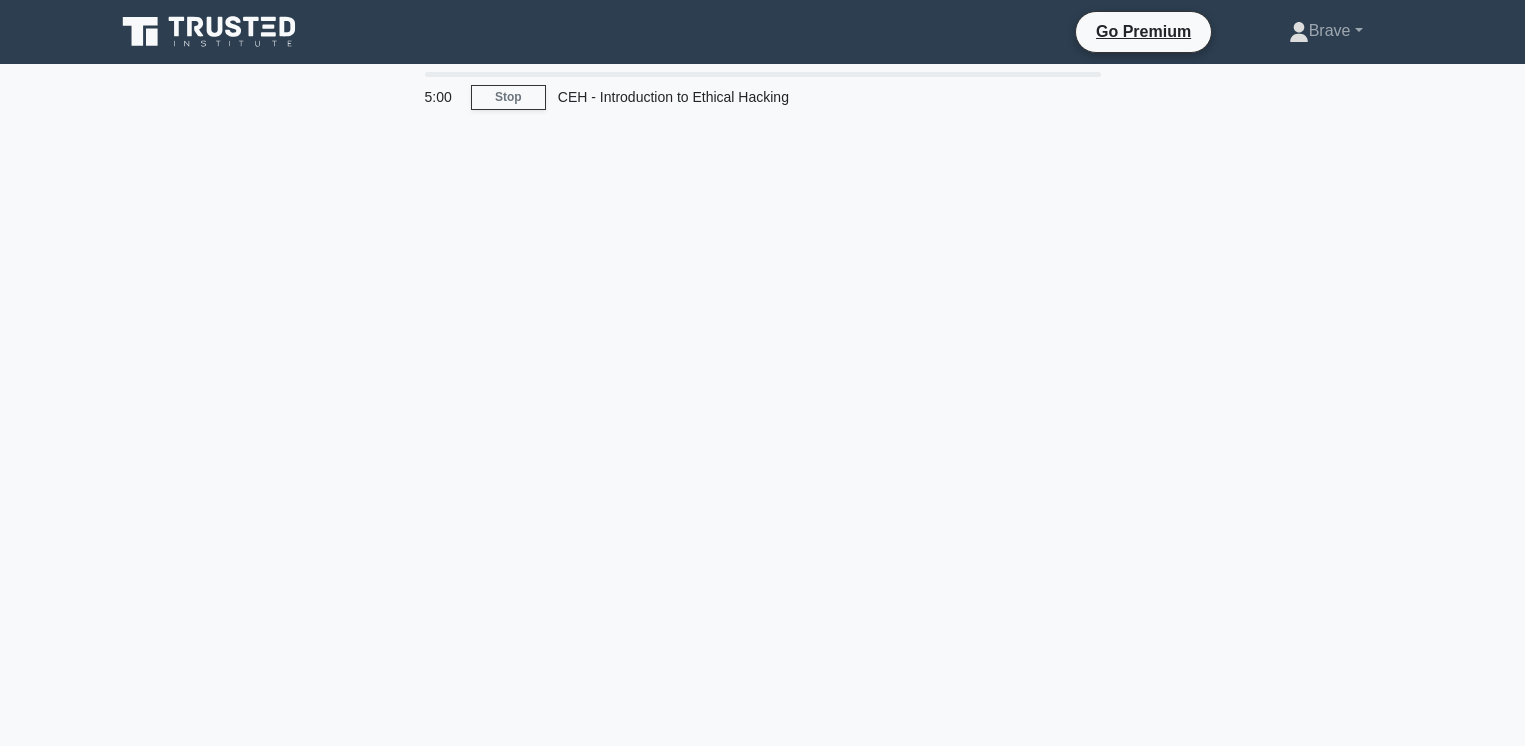 scroll, scrollTop: 0, scrollLeft: 0, axis: both 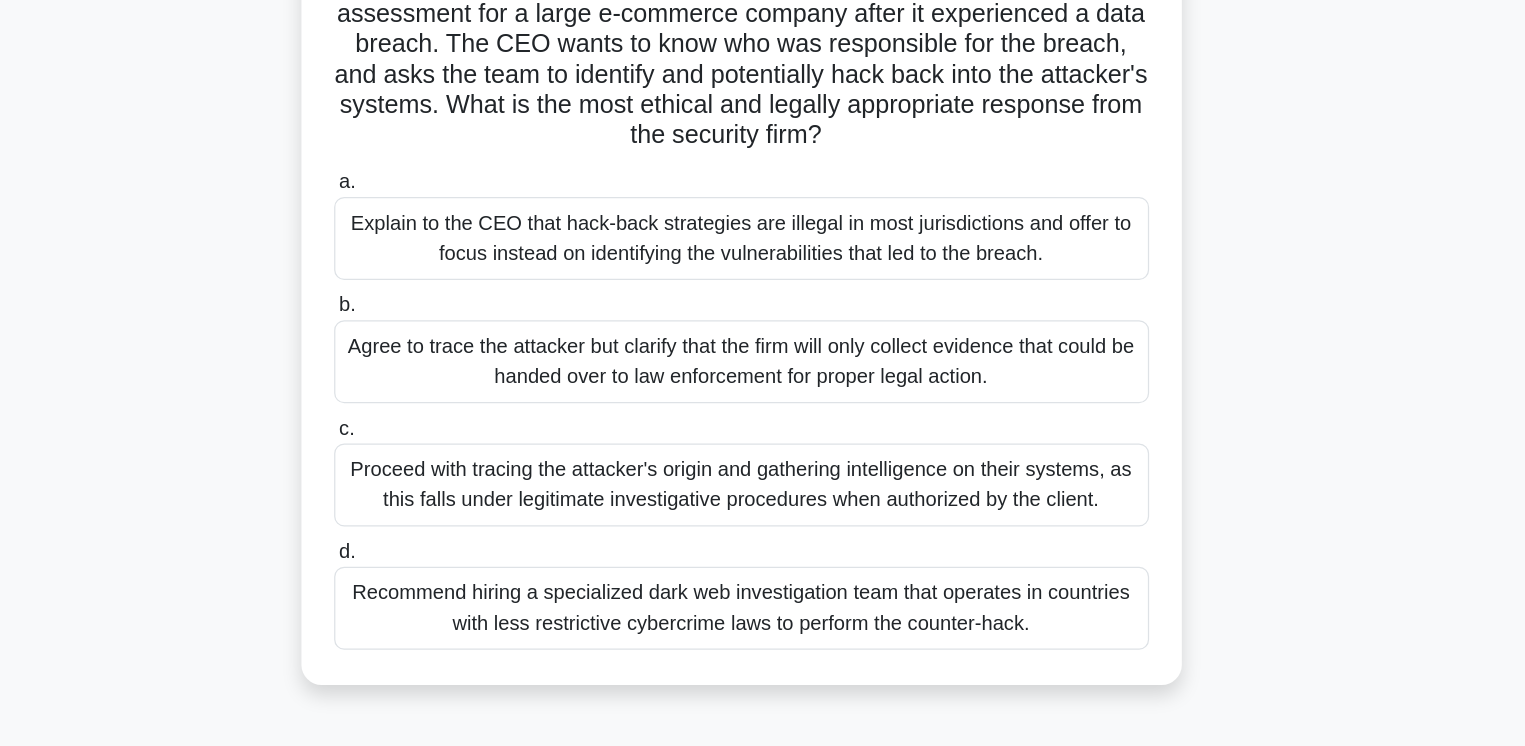 click on "Agree to trace the attacker but clarify that the firm will only collect evidence that could be handed over to law enforcement for proper legal action." at bounding box center (763, 440) 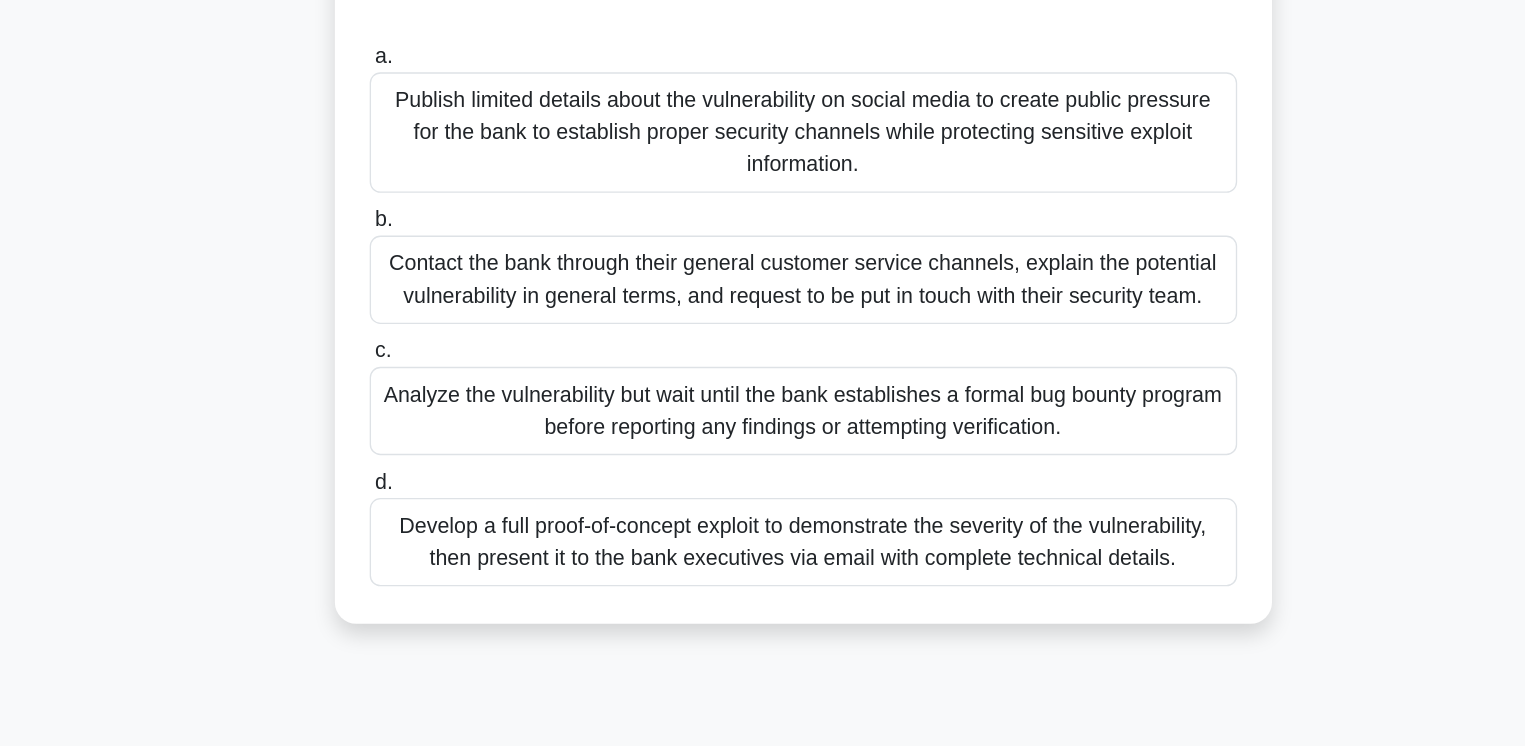 scroll, scrollTop: 60, scrollLeft: 0, axis: vertical 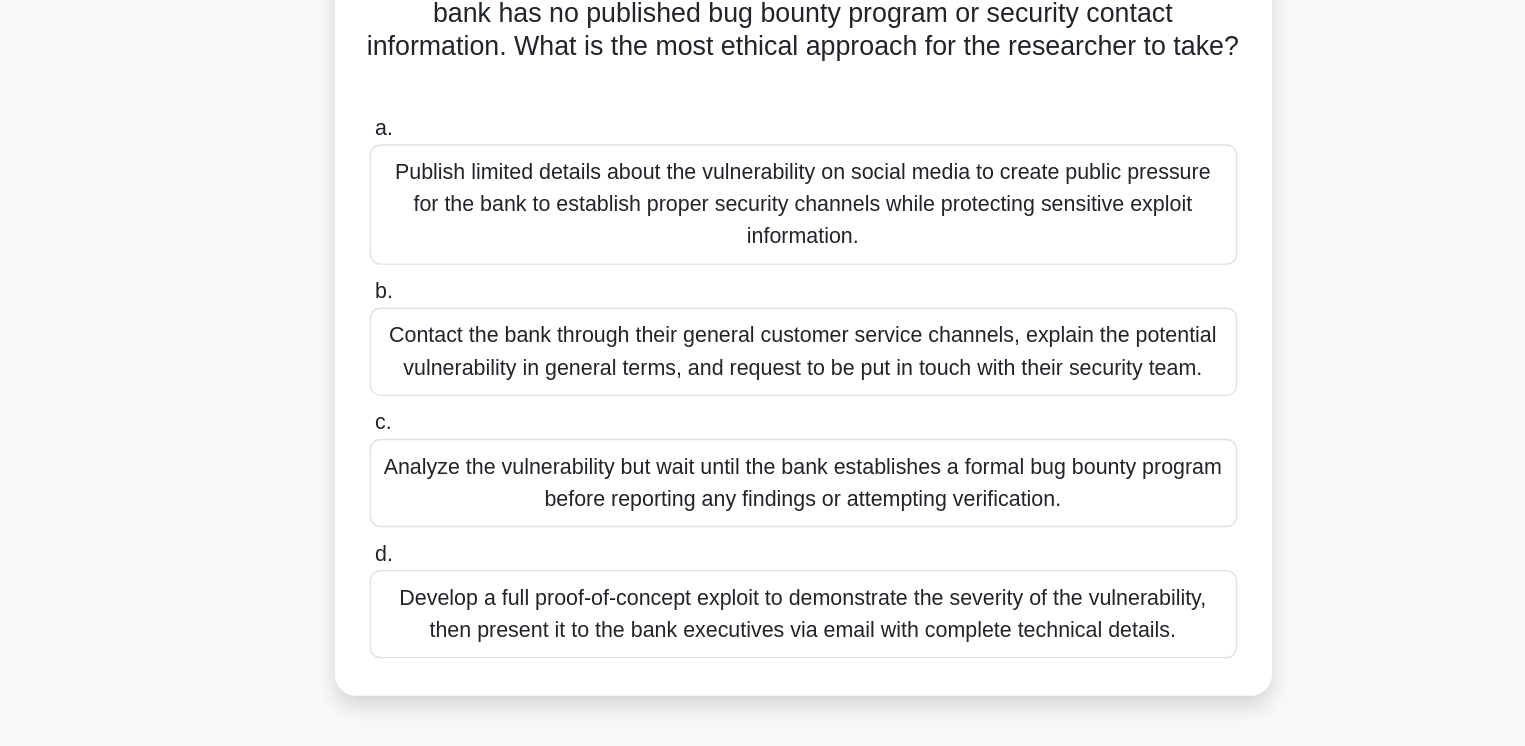 click on "Develop a full proof-of-concept exploit to demonstrate the severity of the vulnerability, then present it to the bank executives via email with complete technical details." at bounding box center (763, 593) 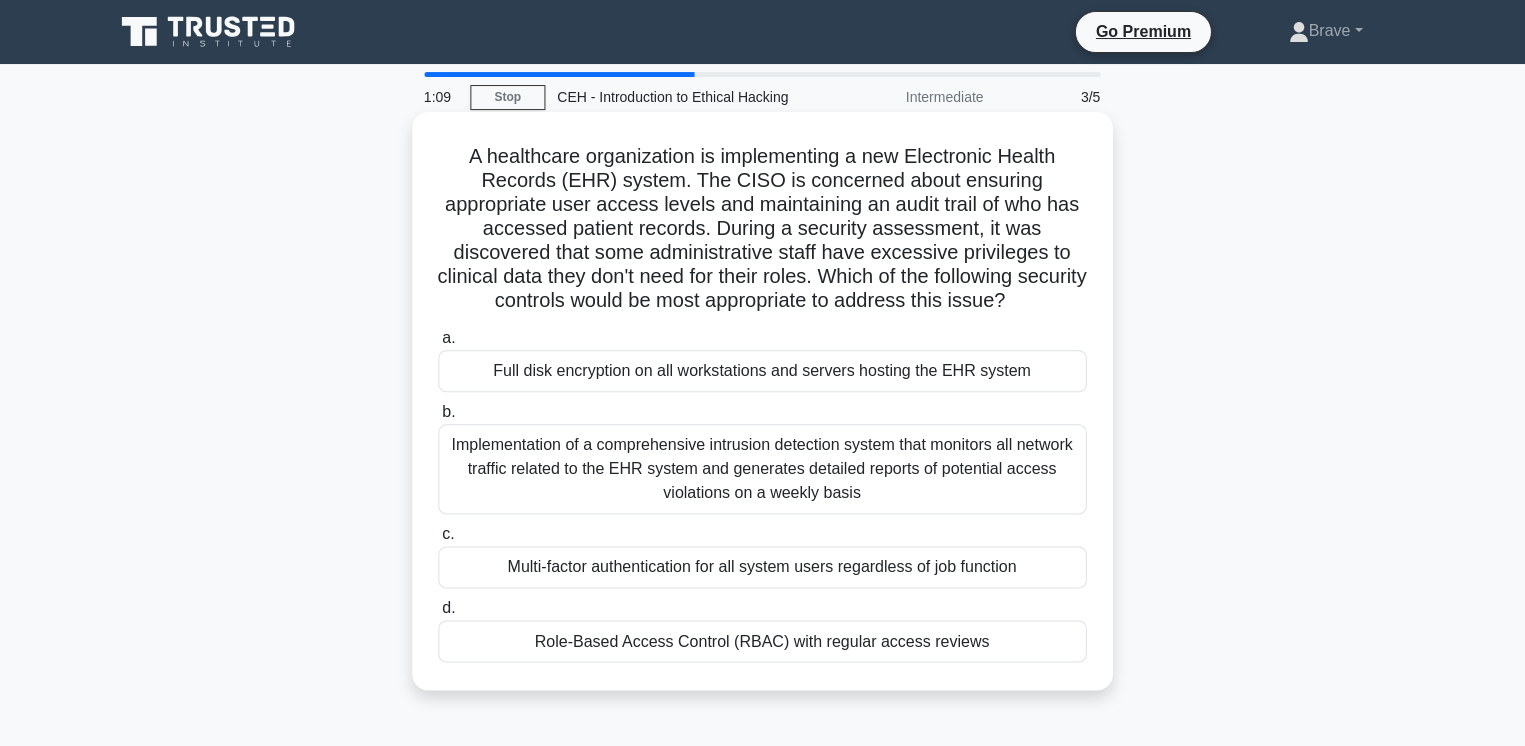 scroll, scrollTop: 0, scrollLeft: 0, axis: both 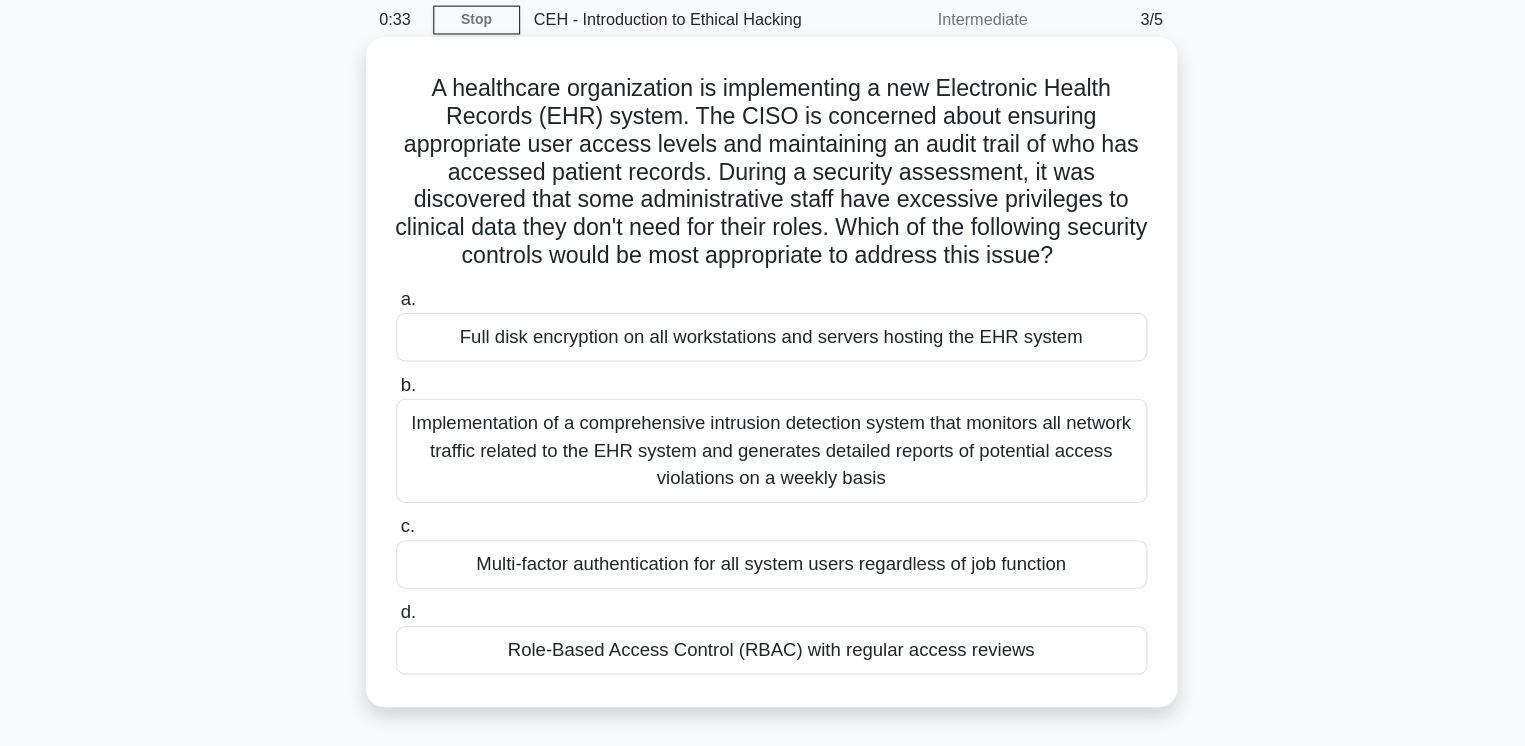 click on "Role-Based Access Control (RBAC) with regular access reviews" at bounding box center (763, 641) 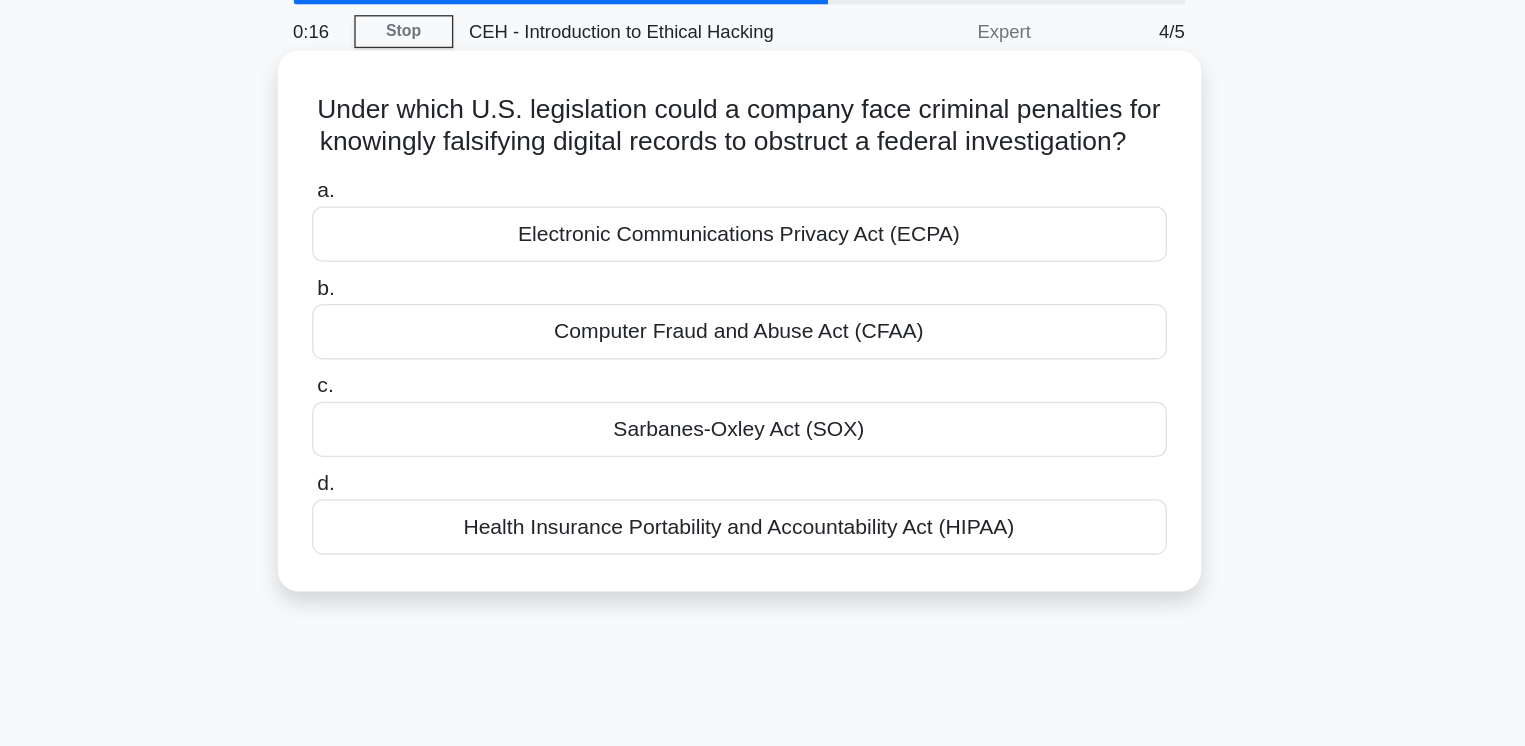 scroll, scrollTop: 0, scrollLeft: 0, axis: both 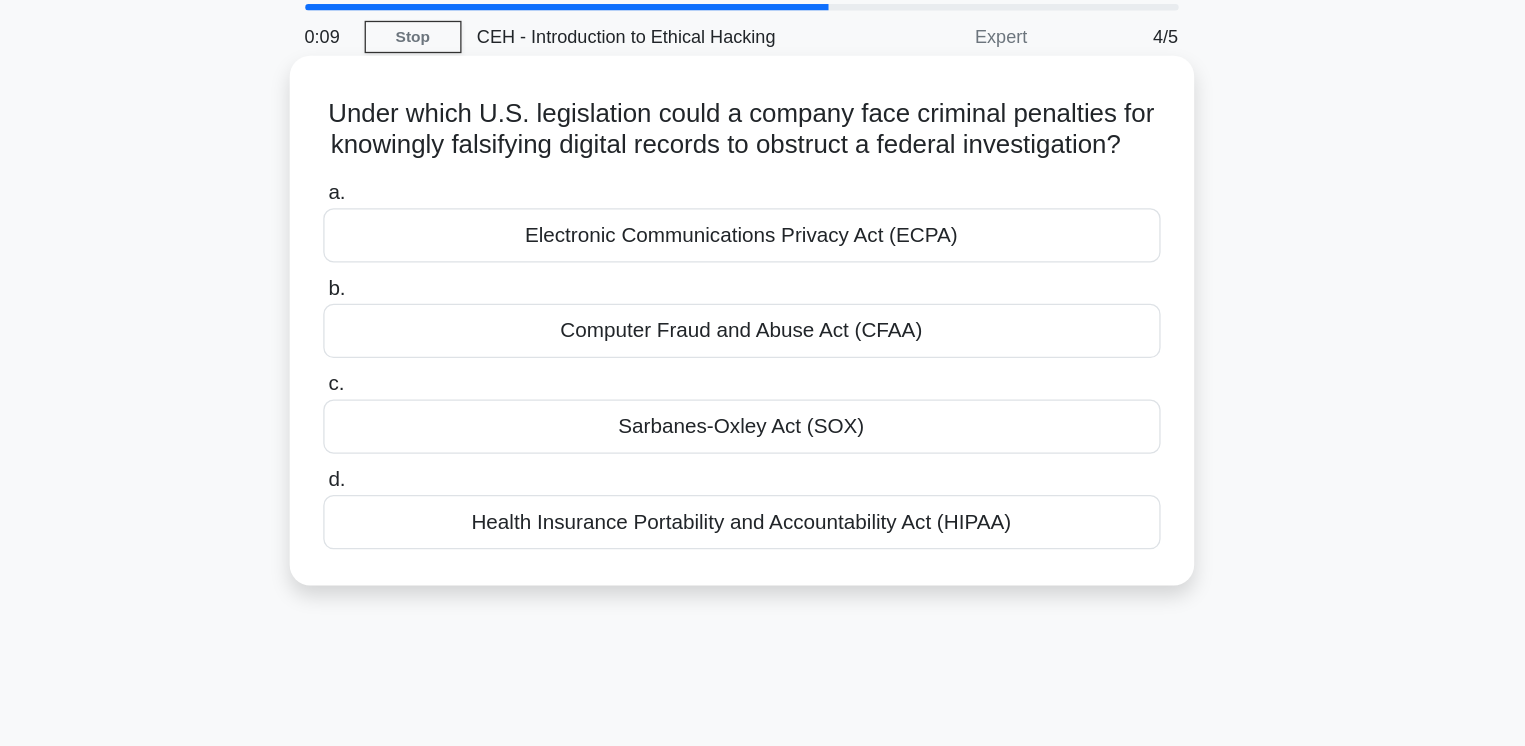 click on "Health Insurance Portability and Accountability Act (HIPAA)" at bounding box center (763, 473) 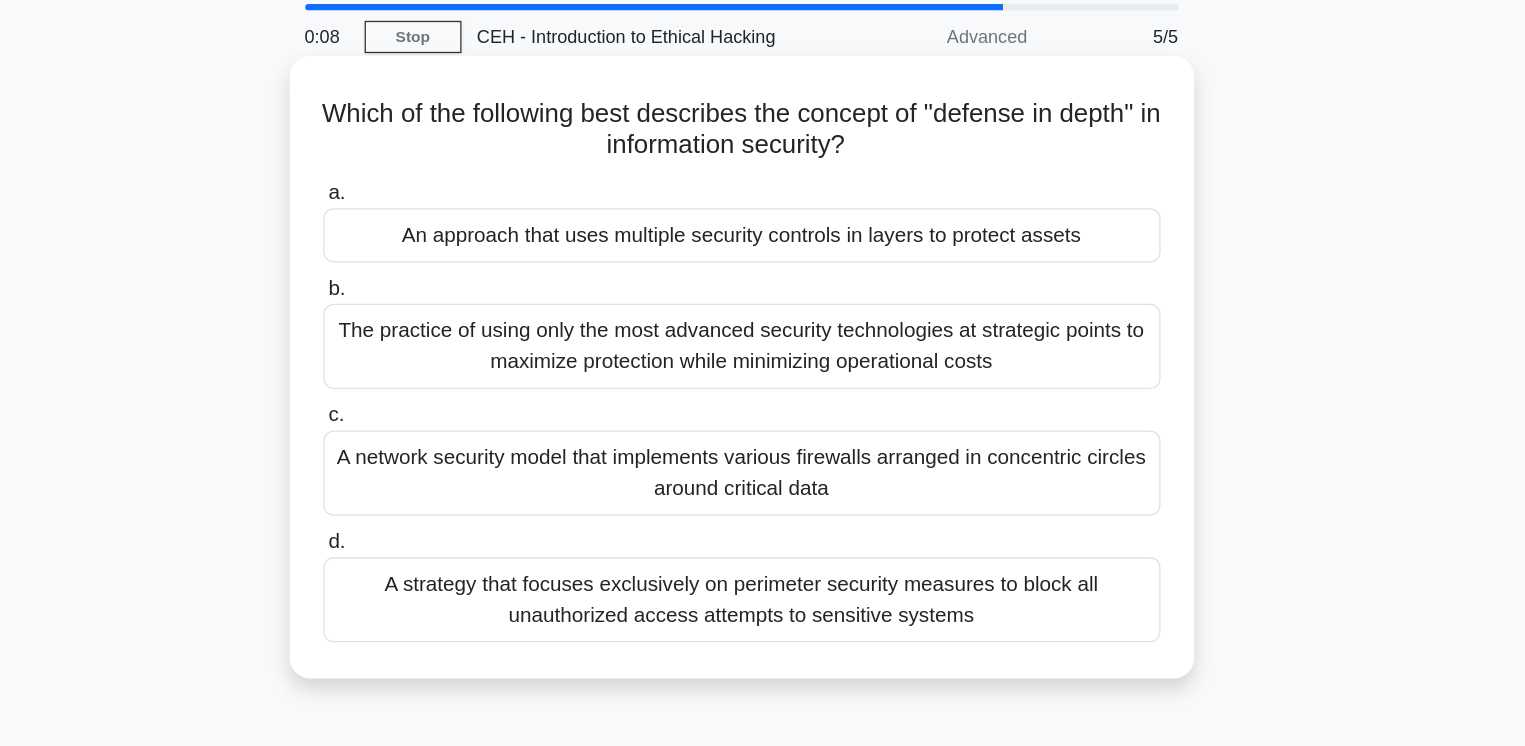 scroll, scrollTop: 0, scrollLeft: 0, axis: both 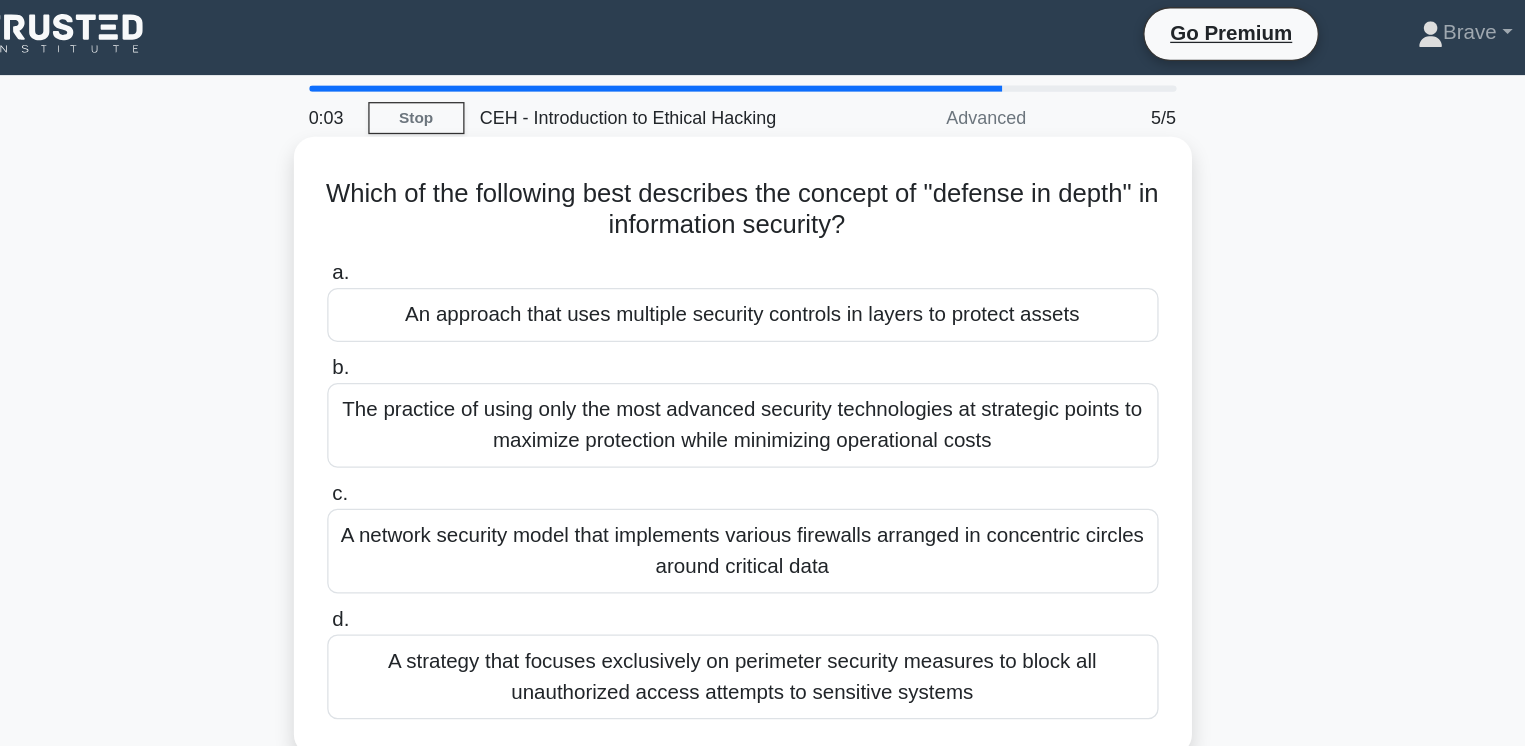 click on "A network security model that implements various firewalls arranged in concentric circles around critical data" at bounding box center (763, 435) 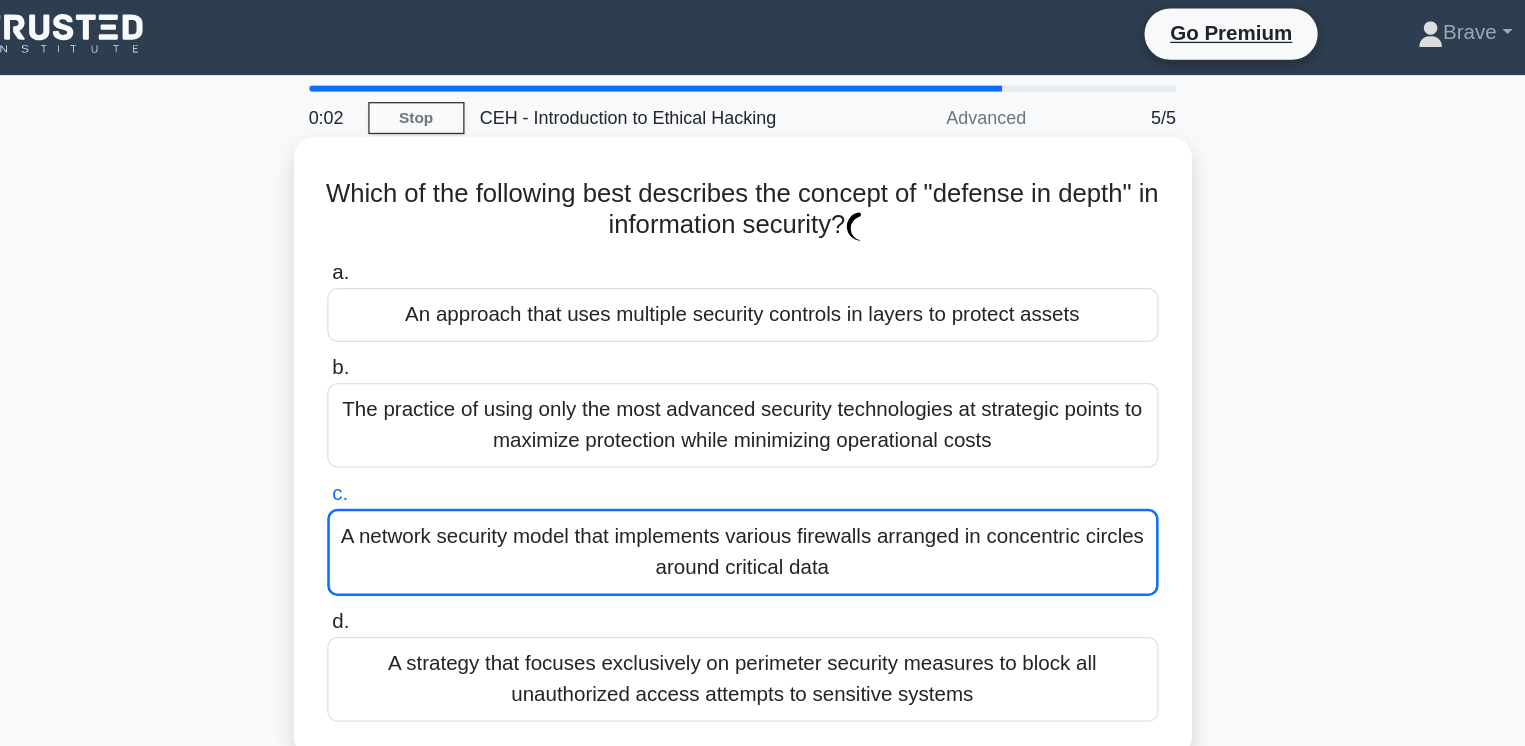 click on "A network security model that implements various firewalls arranged in concentric circles around critical data" at bounding box center (763, 436) 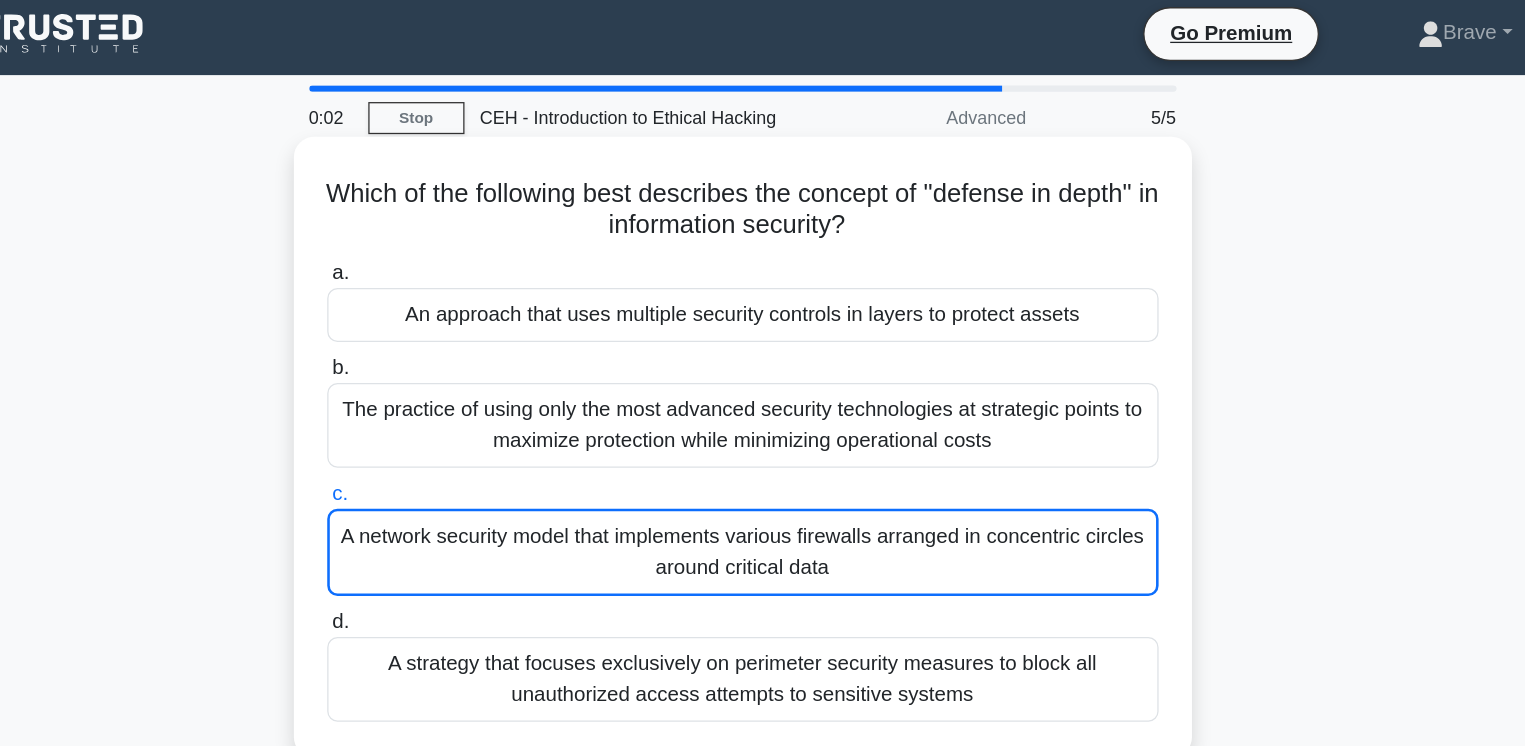 click on "A network security model that implements various firewalls arranged in concentric circles around critical data" at bounding box center [763, 436] 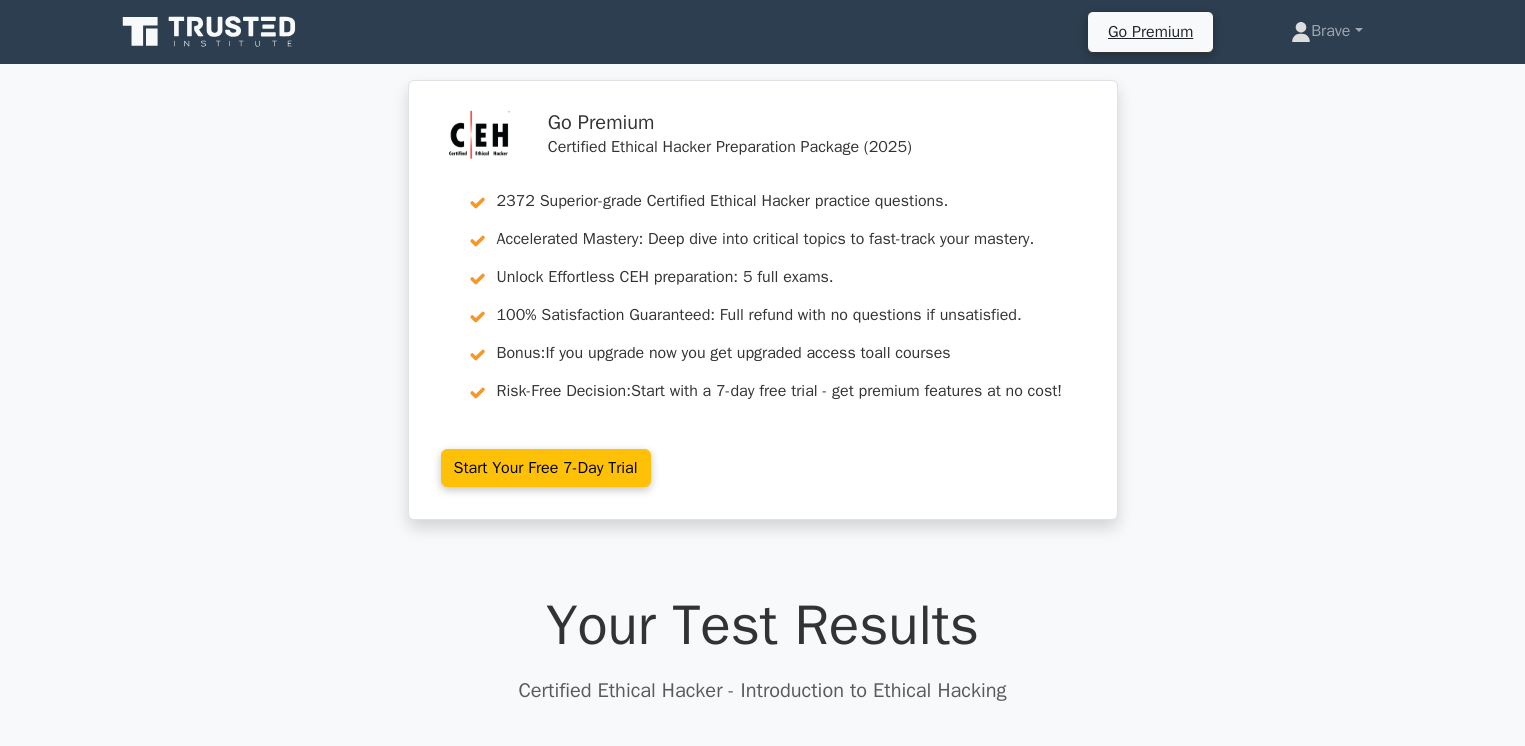 scroll, scrollTop: 0, scrollLeft: 0, axis: both 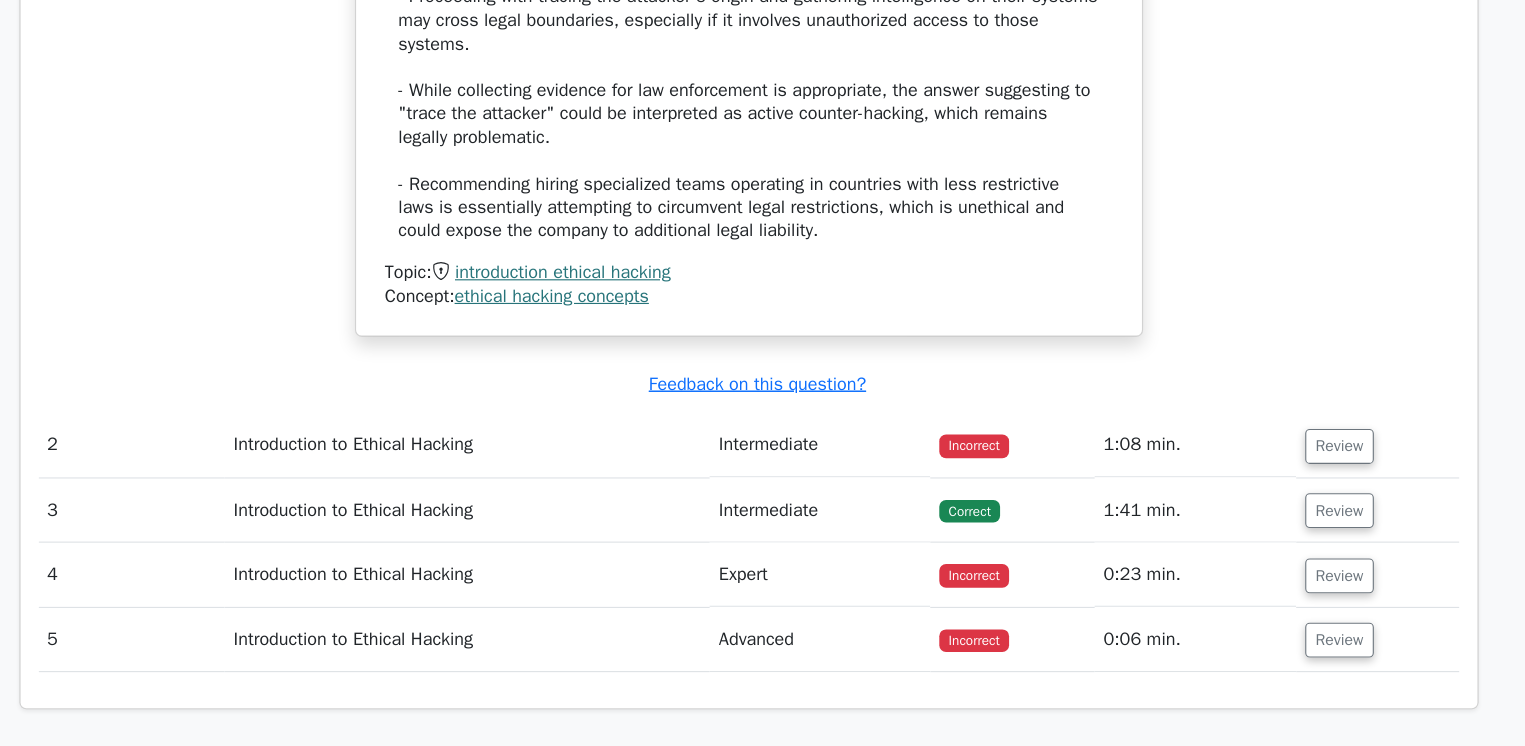 click on "Review" at bounding box center (1321, 478) 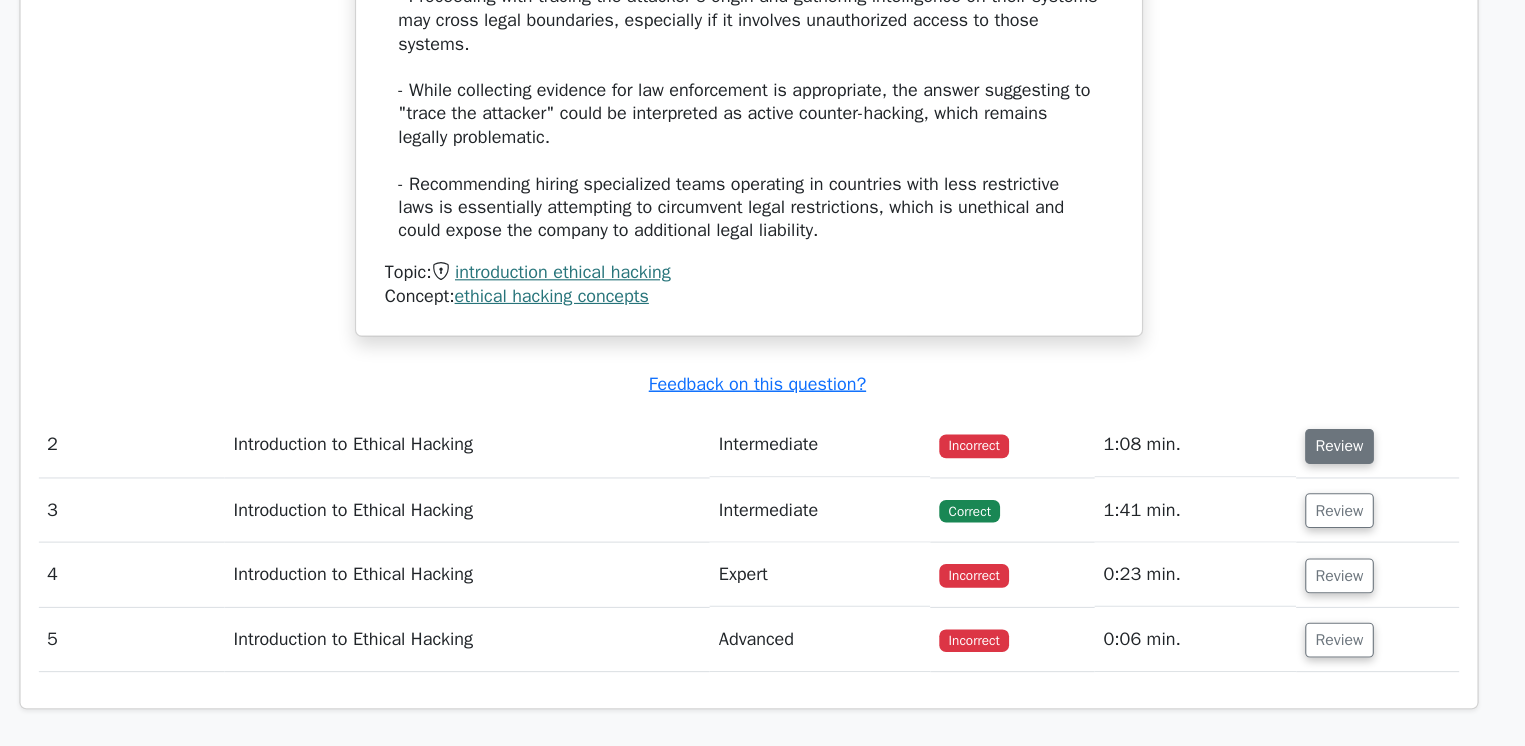 click on "Review" at bounding box center [1287, 479] 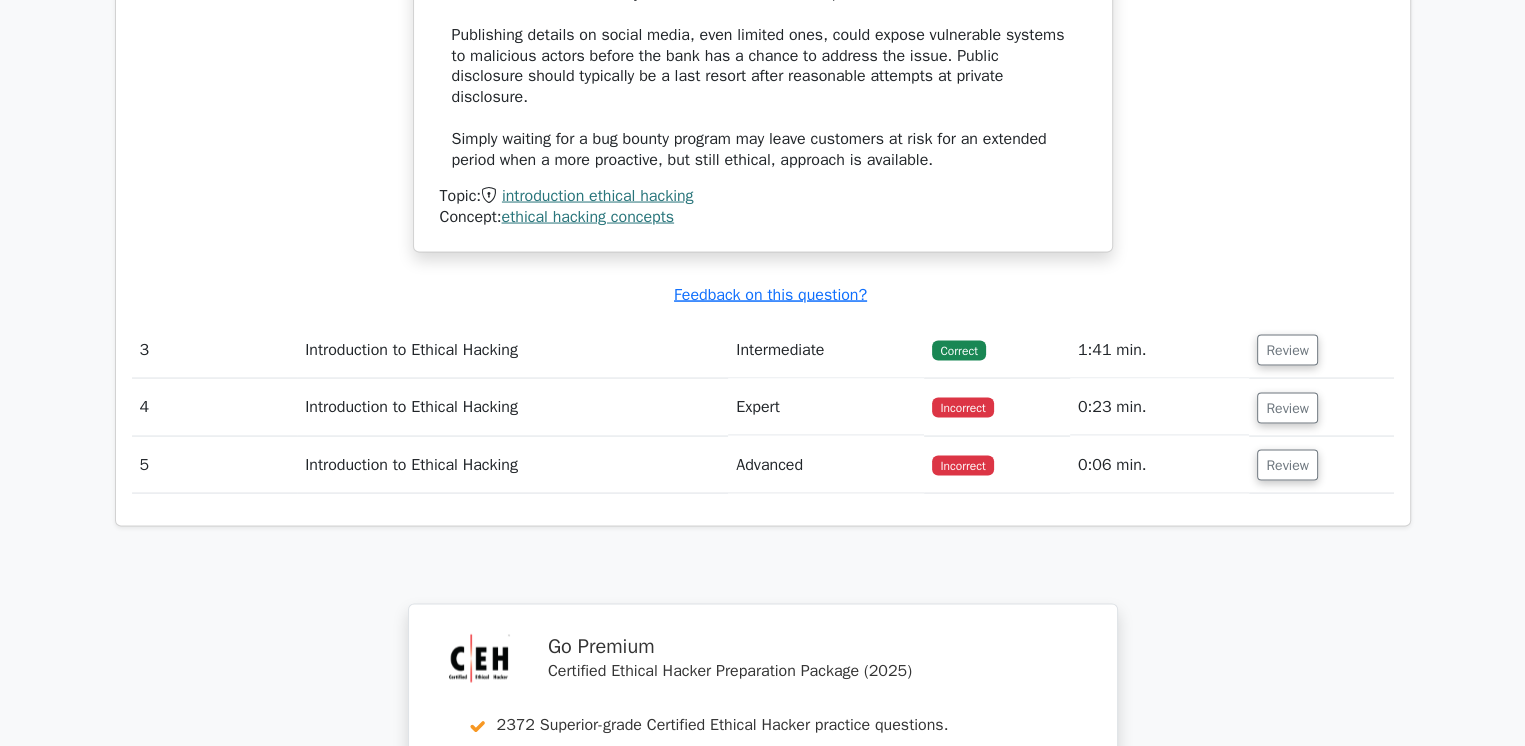 scroll, scrollTop: 3859, scrollLeft: 0, axis: vertical 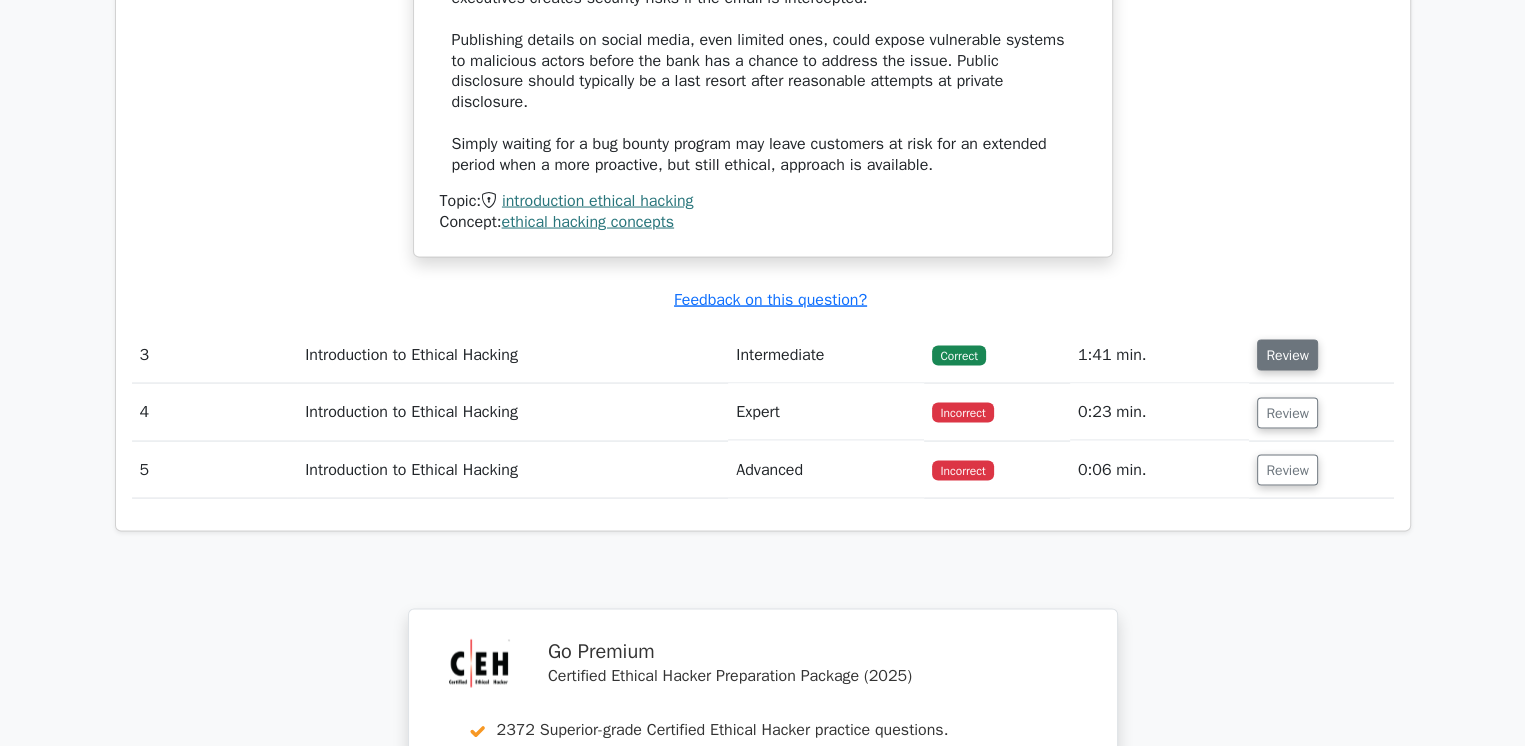 click on "Review" at bounding box center [1287, 355] 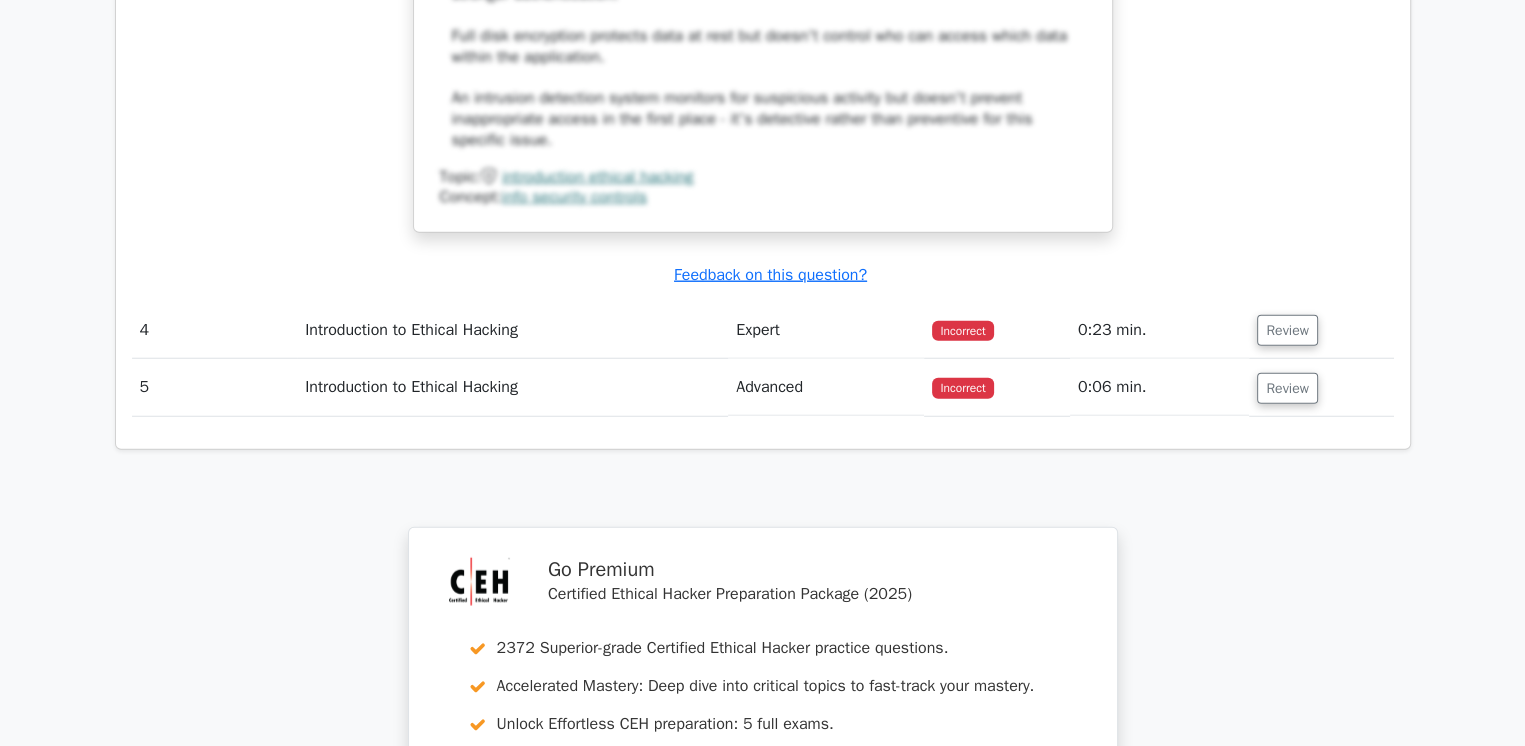 scroll, scrollTop: 5283, scrollLeft: 0, axis: vertical 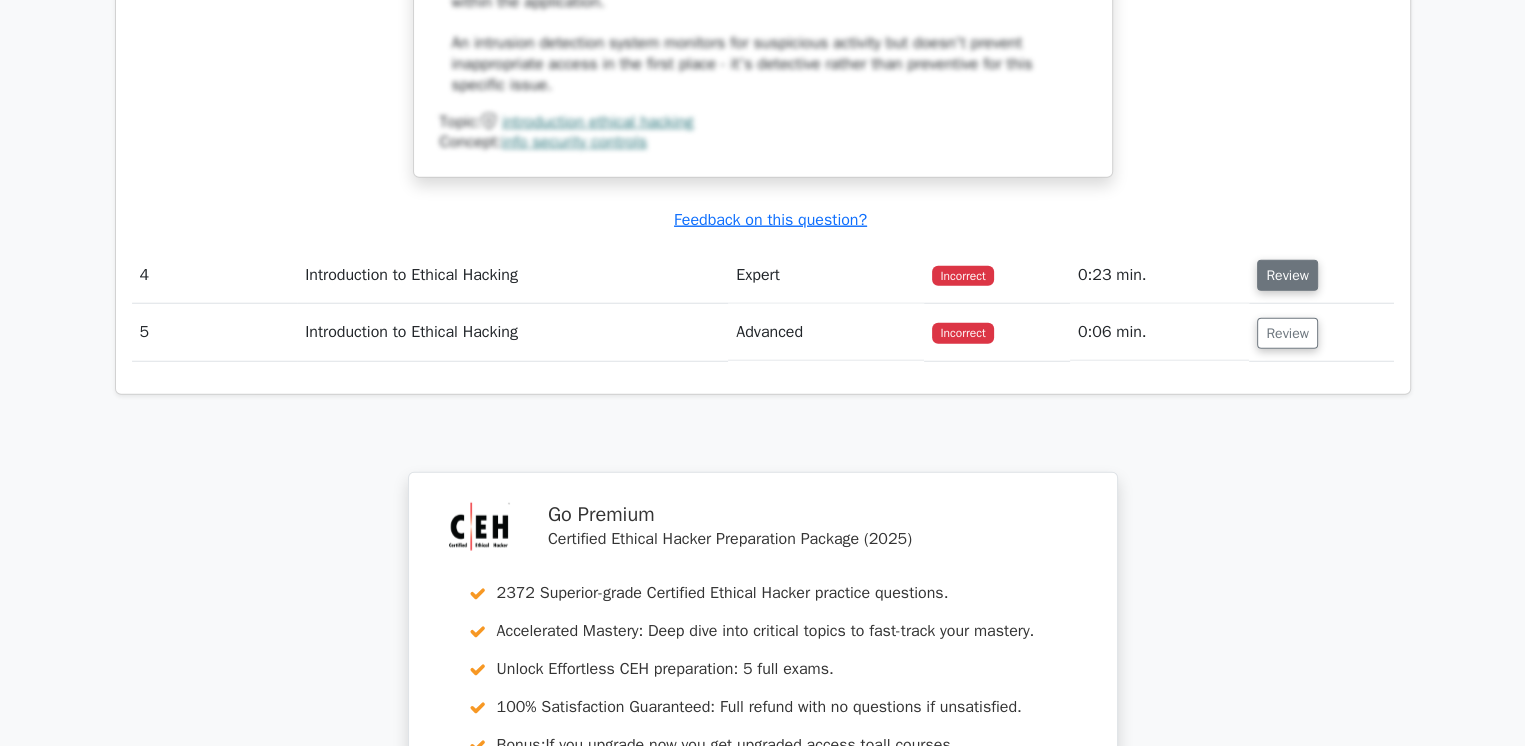 click on "Review" at bounding box center [1287, 275] 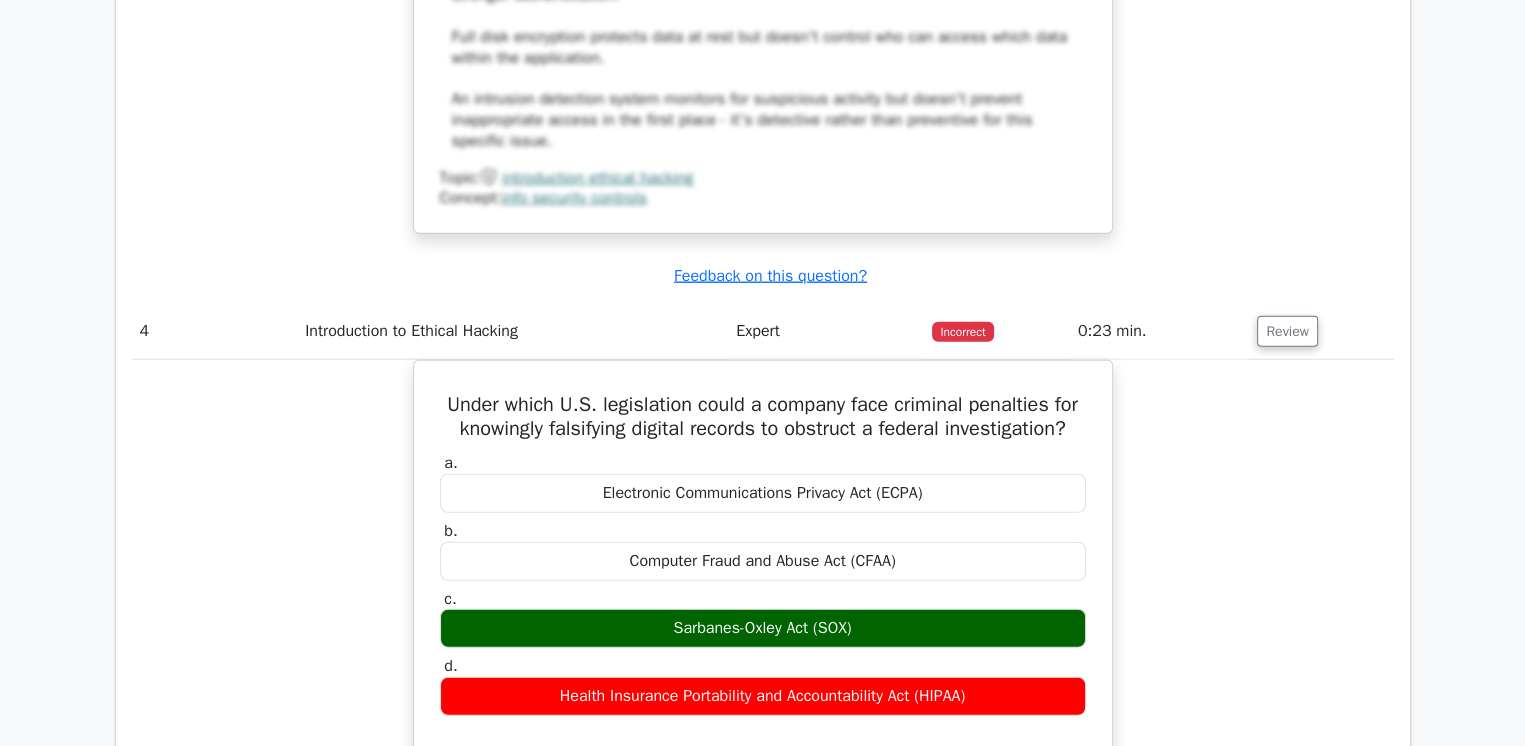 scroll, scrollTop: 5226, scrollLeft: 0, axis: vertical 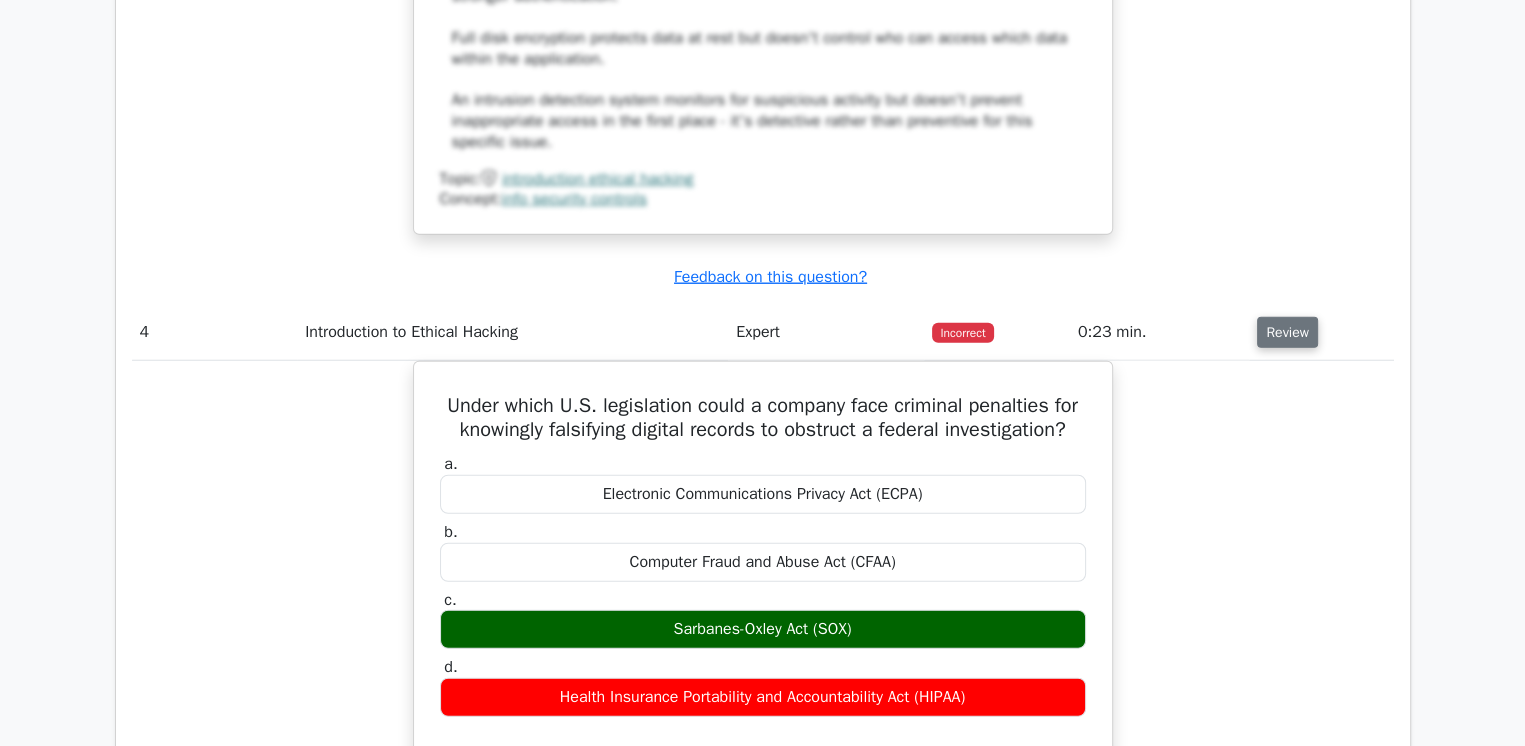 click on "Review" at bounding box center (1287, 332) 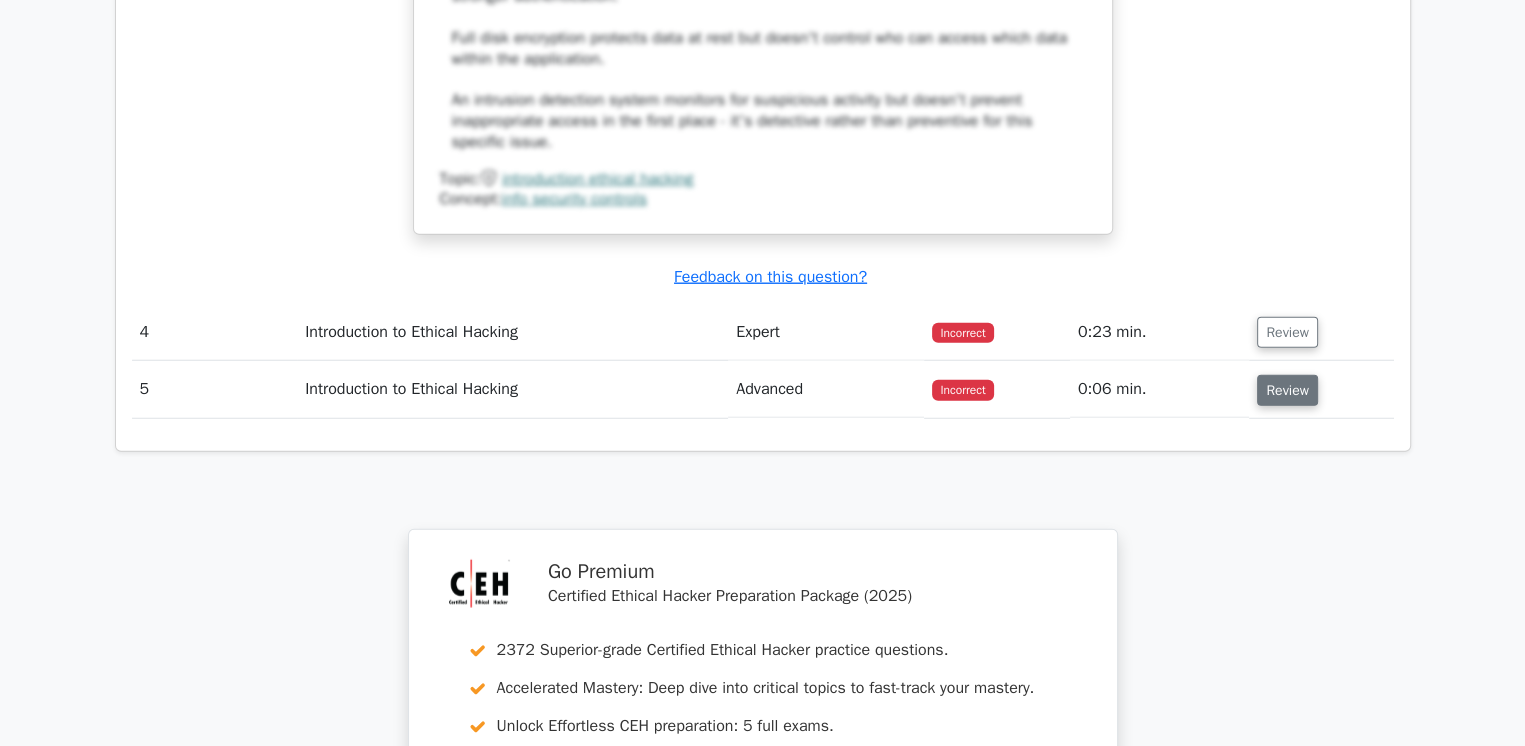 click on "Review" at bounding box center (1287, 390) 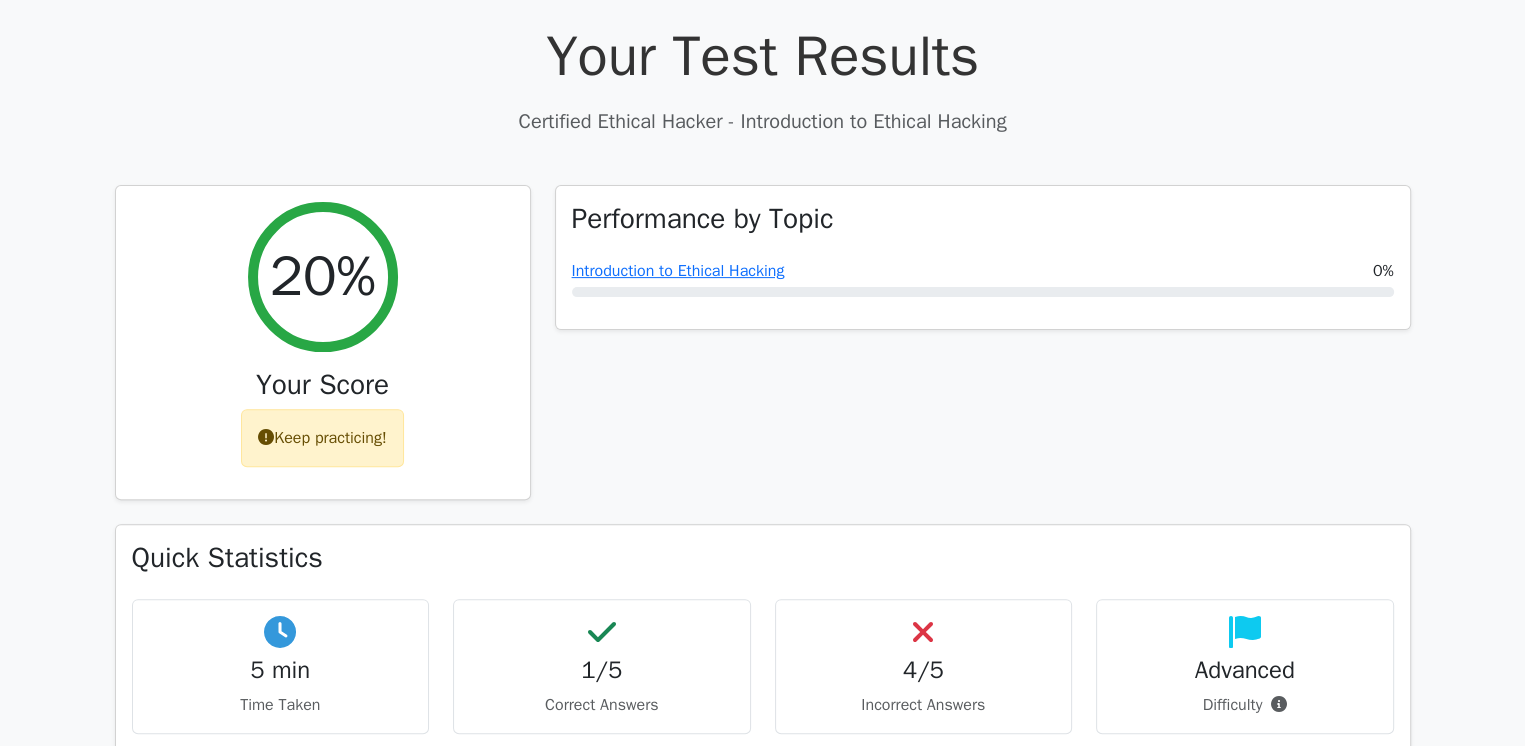 scroll, scrollTop: 439, scrollLeft: 0, axis: vertical 